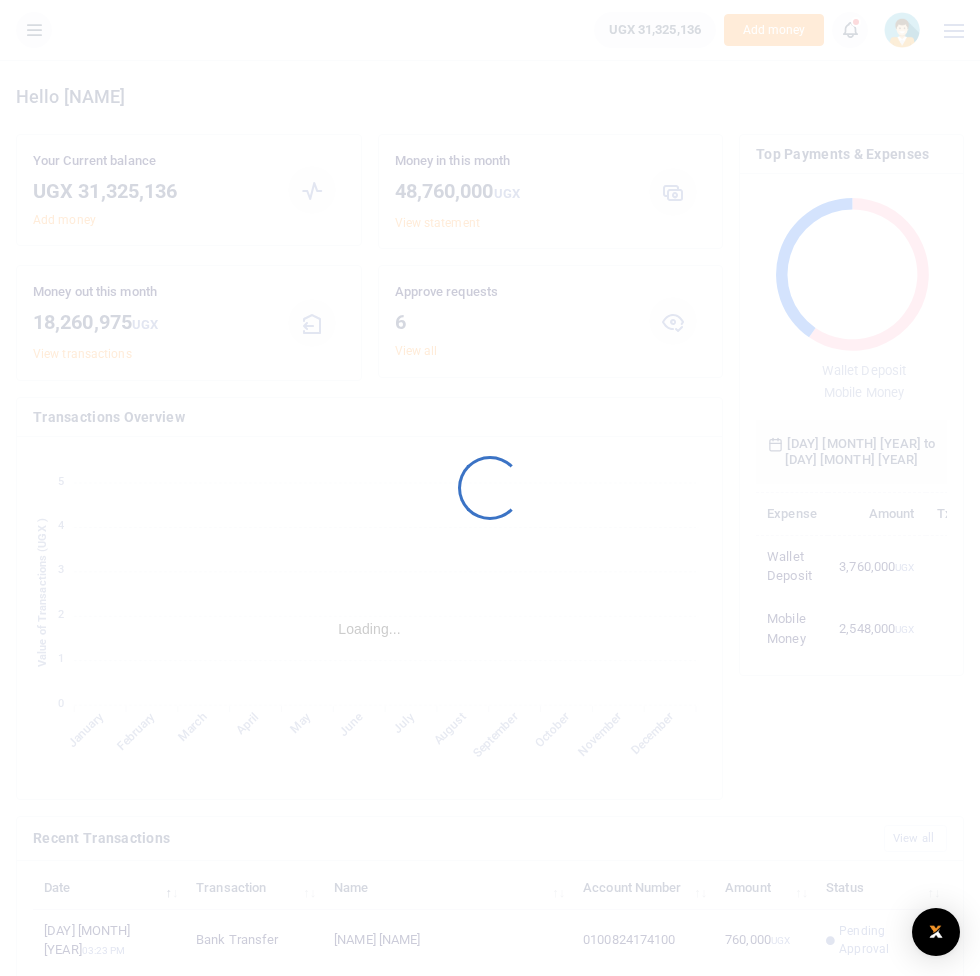 scroll, scrollTop: 0, scrollLeft: 0, axis: both 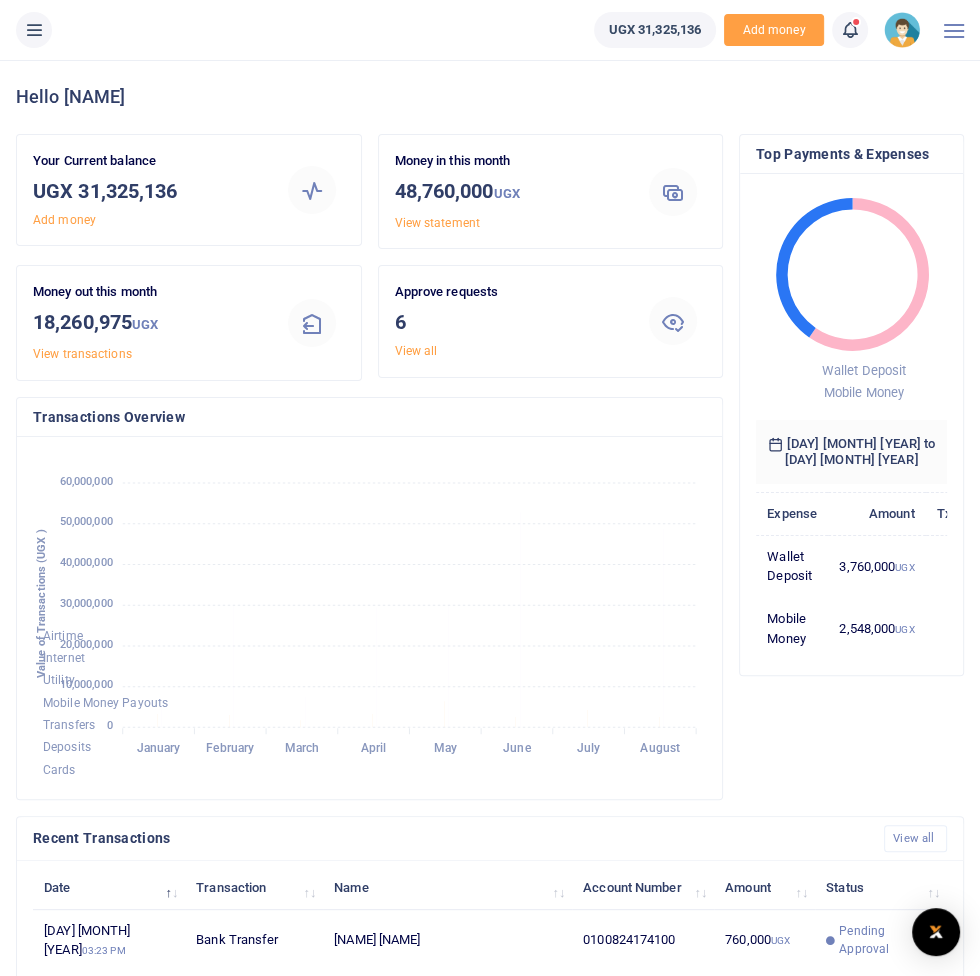 click at bounding box center [34, 30] 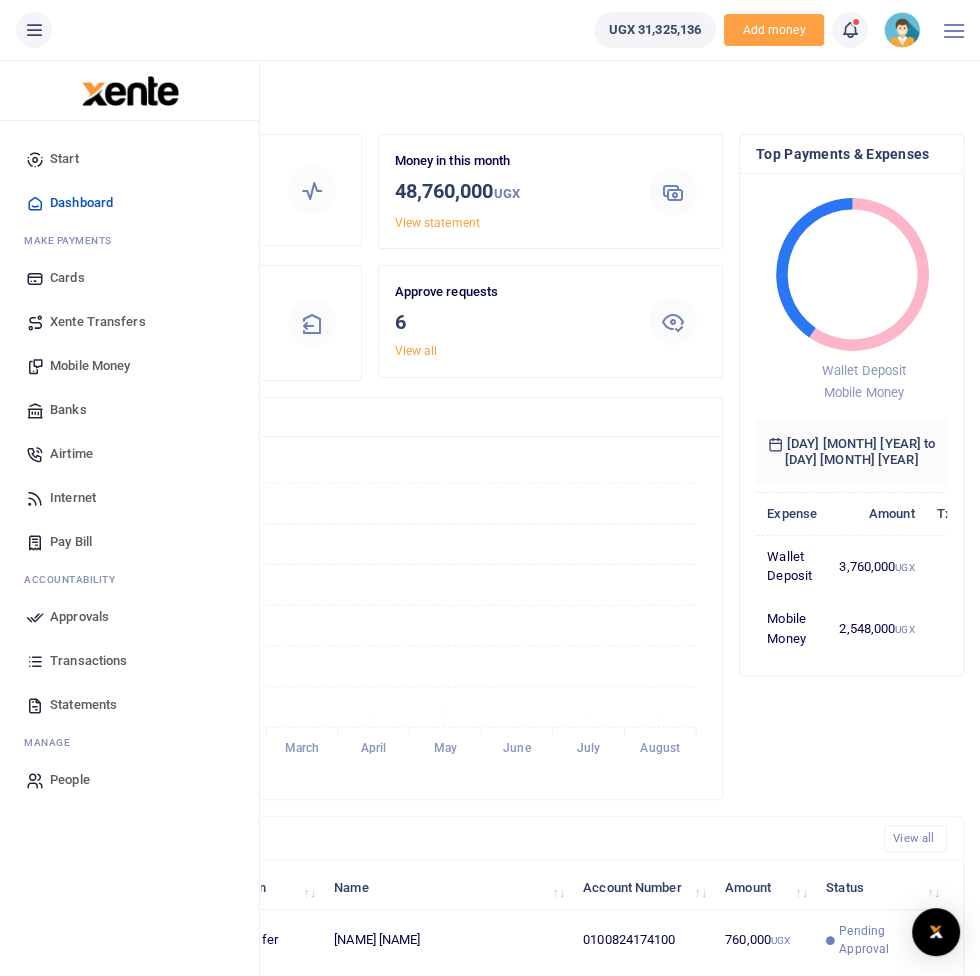click on "Approvals" at bounding box center (79, 617) 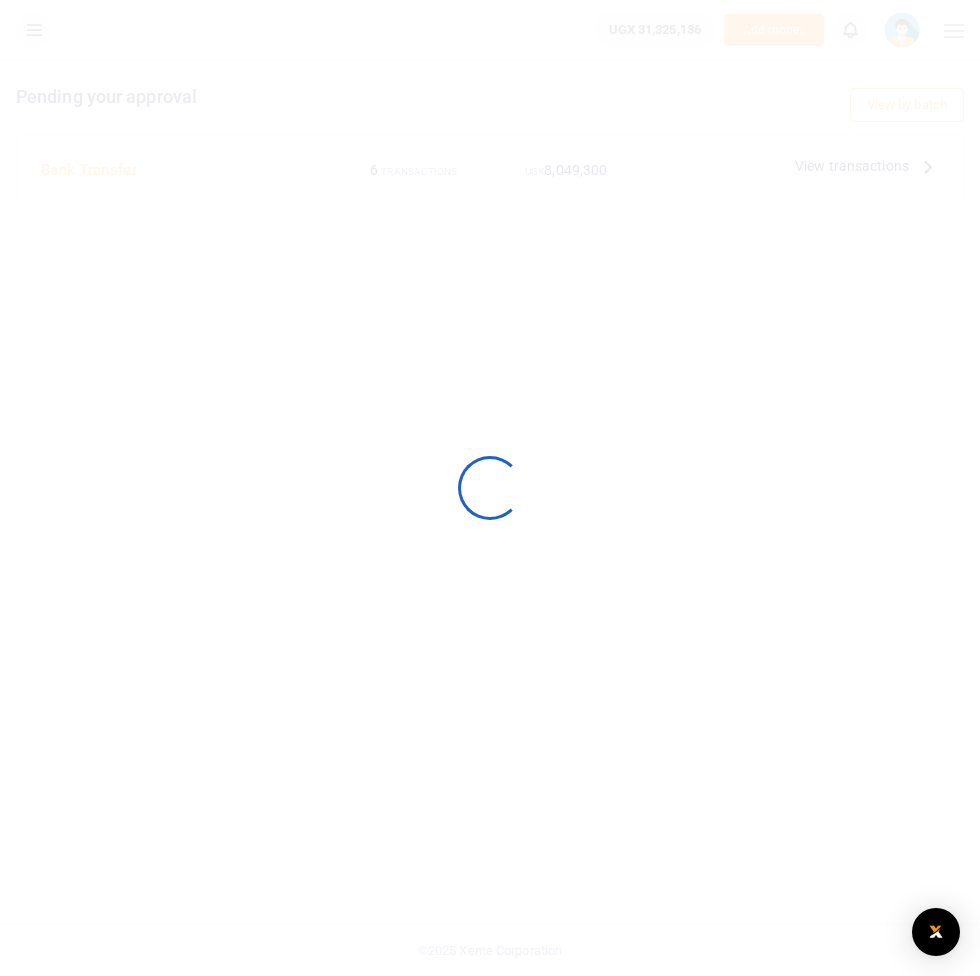 scroll, scrollTop: 0, scrollLeft: 0, axis: both 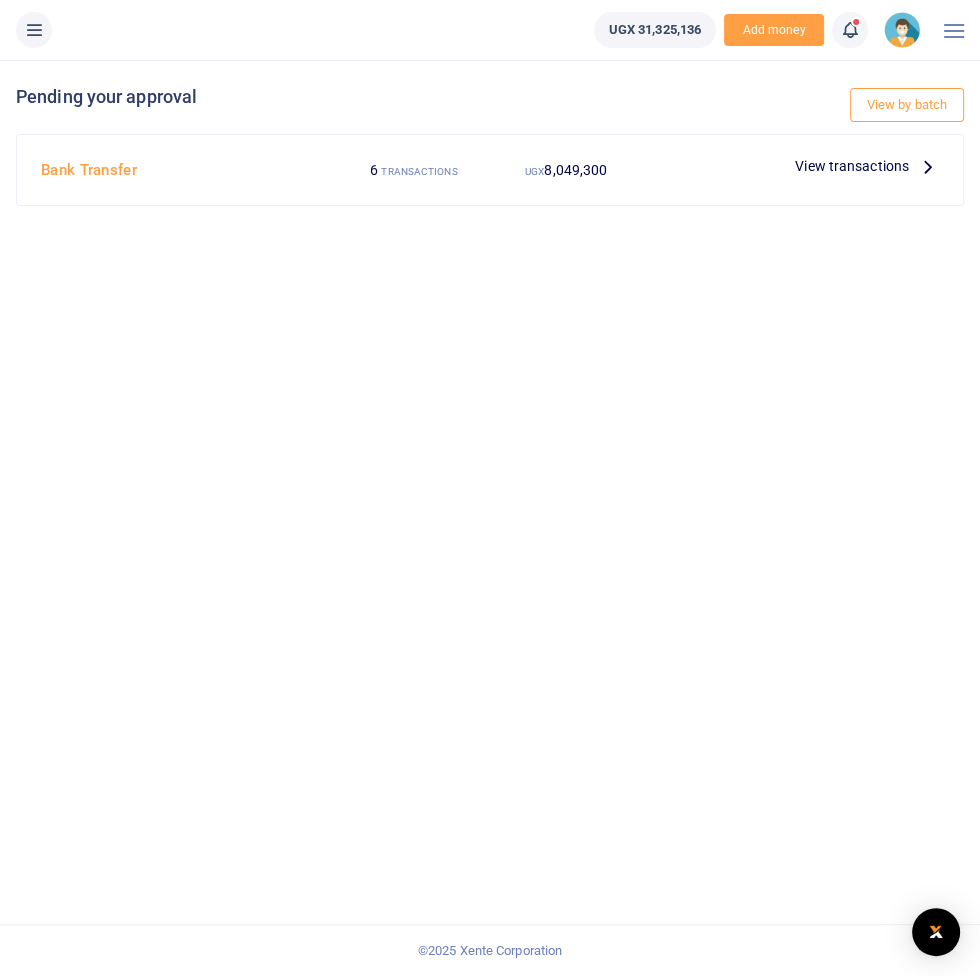 click on "View transactions" at bounding box center [852, 166] 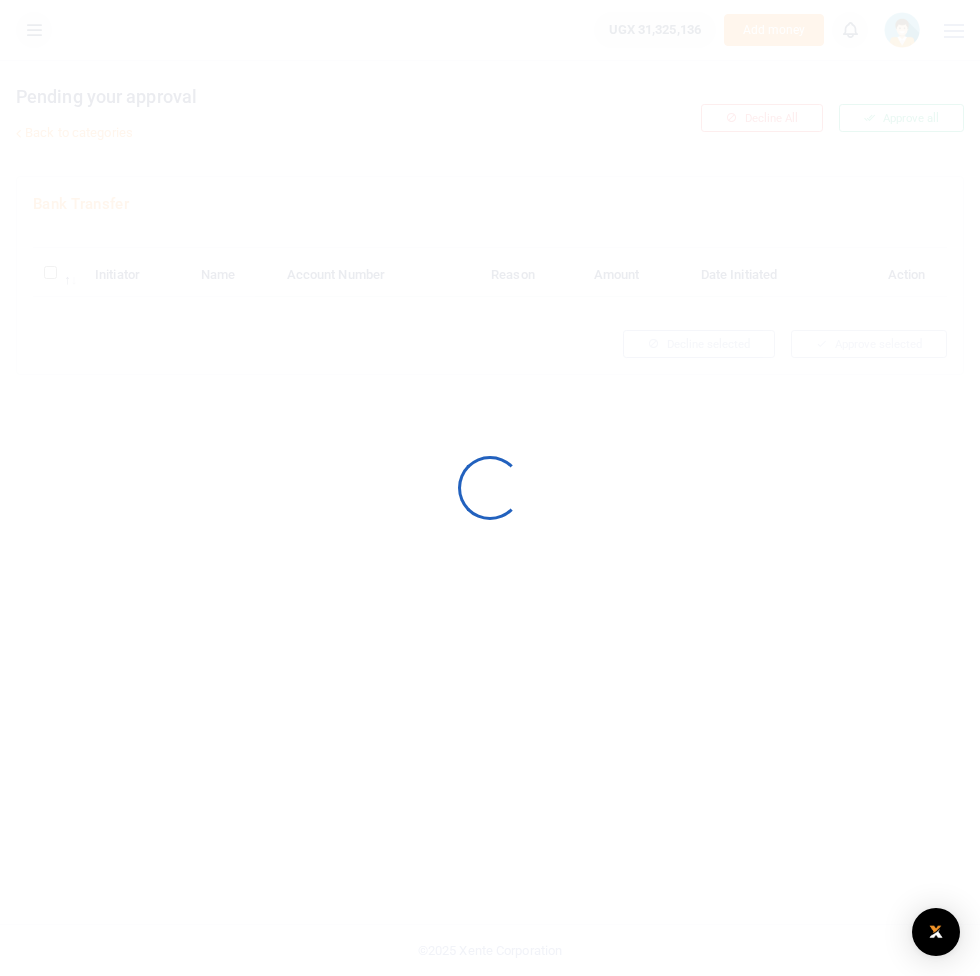 scroll, scrollTop: 0, scrollLeft: 0, axis: both 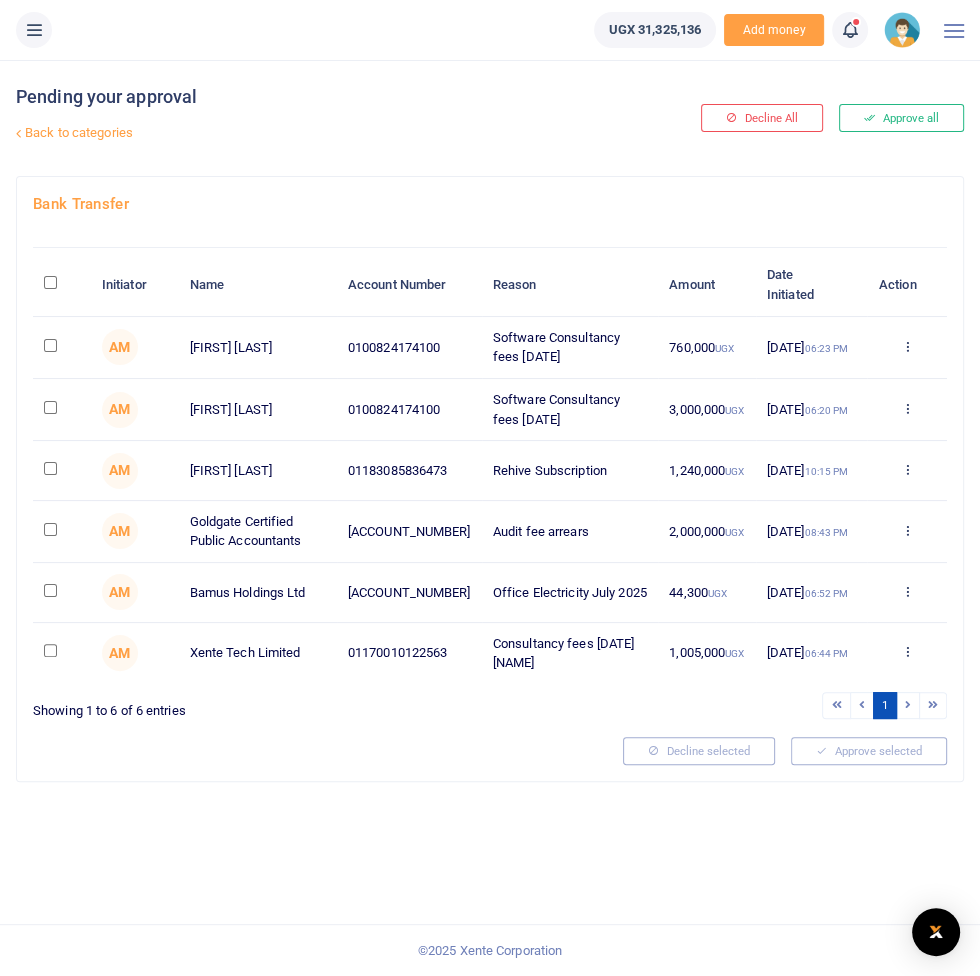 click at bounding box center [50, 345] 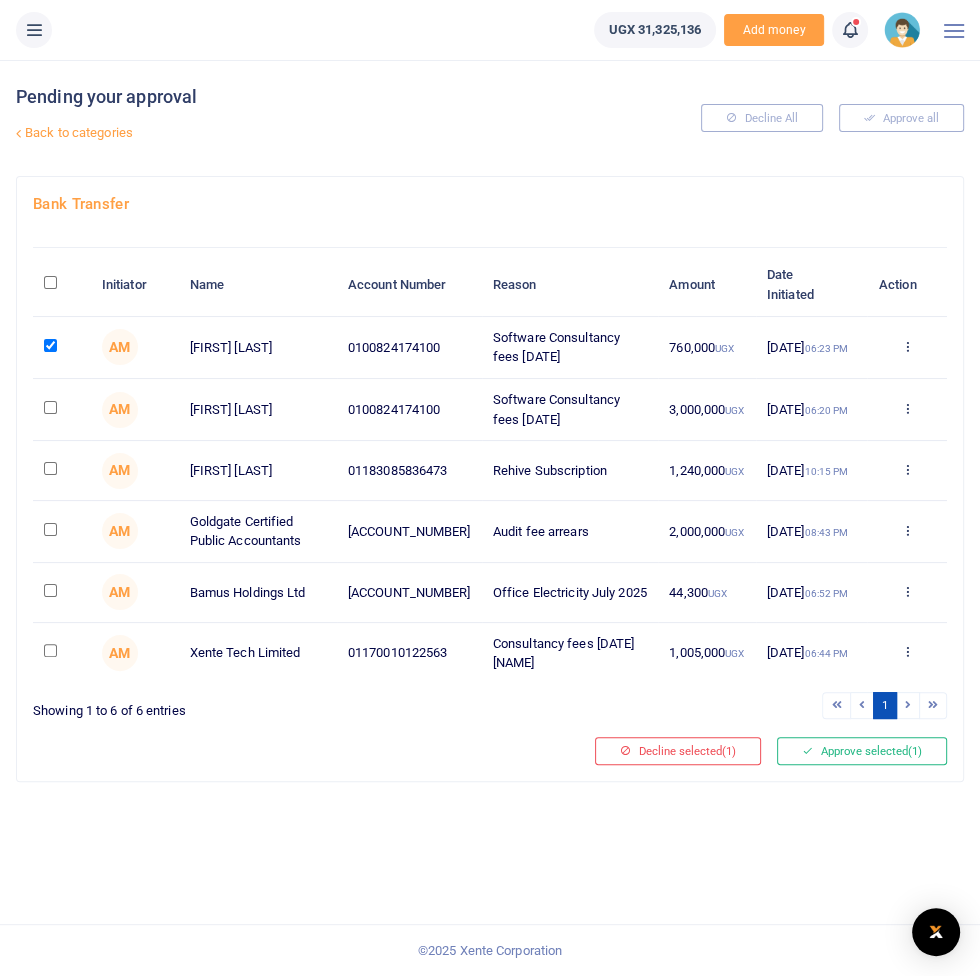 click at bounding box center (50, 407) 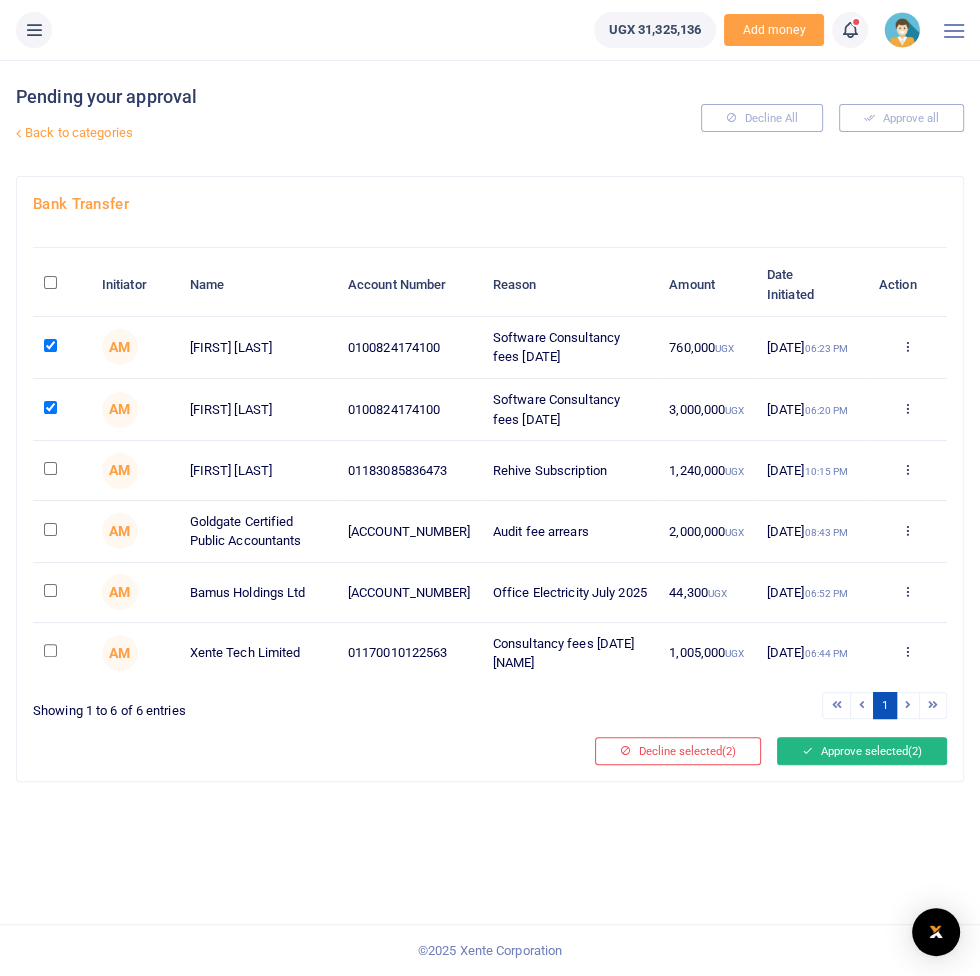 click on "Approve selected  (2)" at bounding box center [862, 751] 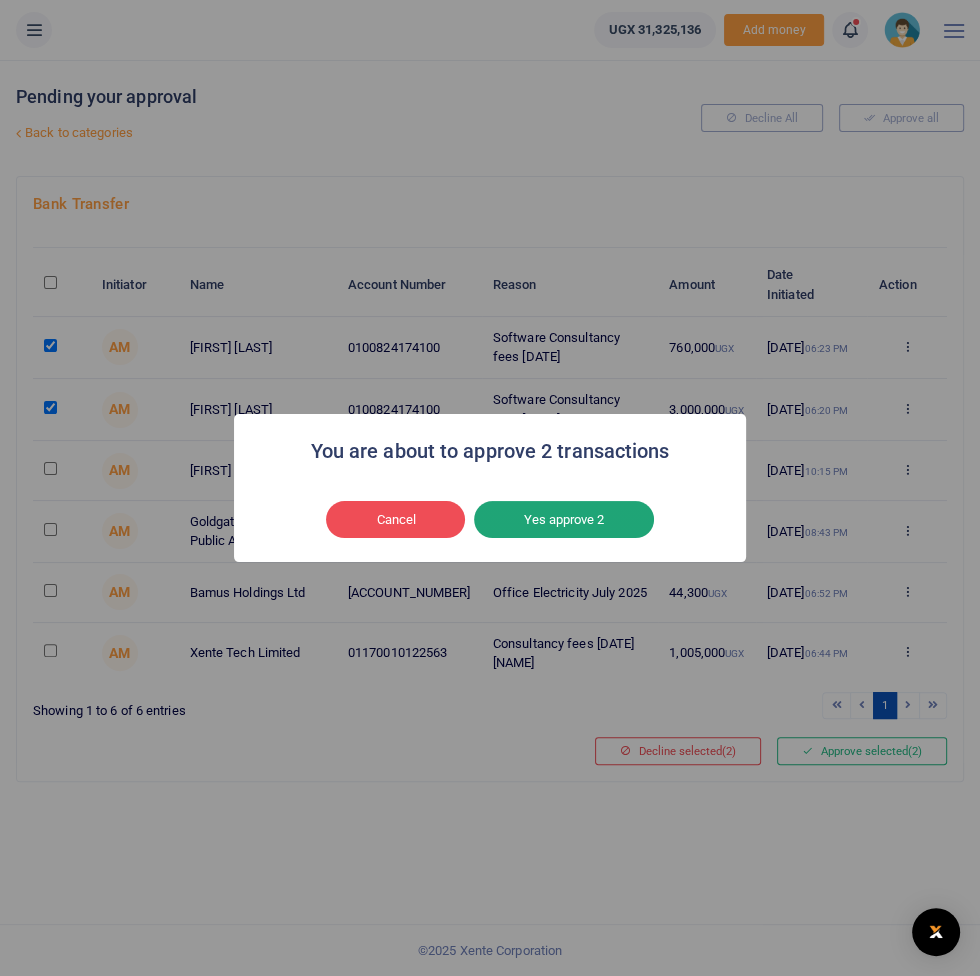 click on "Yes approve 2" at bounding box center (564, 520) 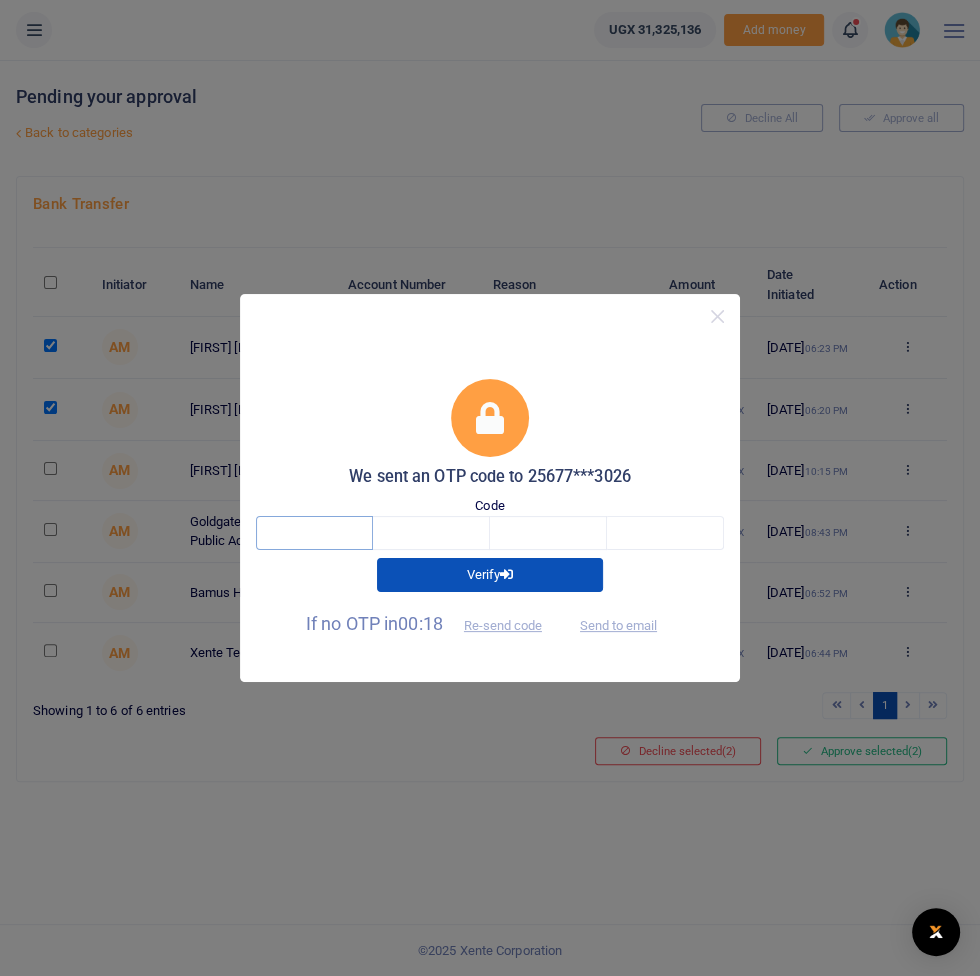 click at bounding box center [314, 533] 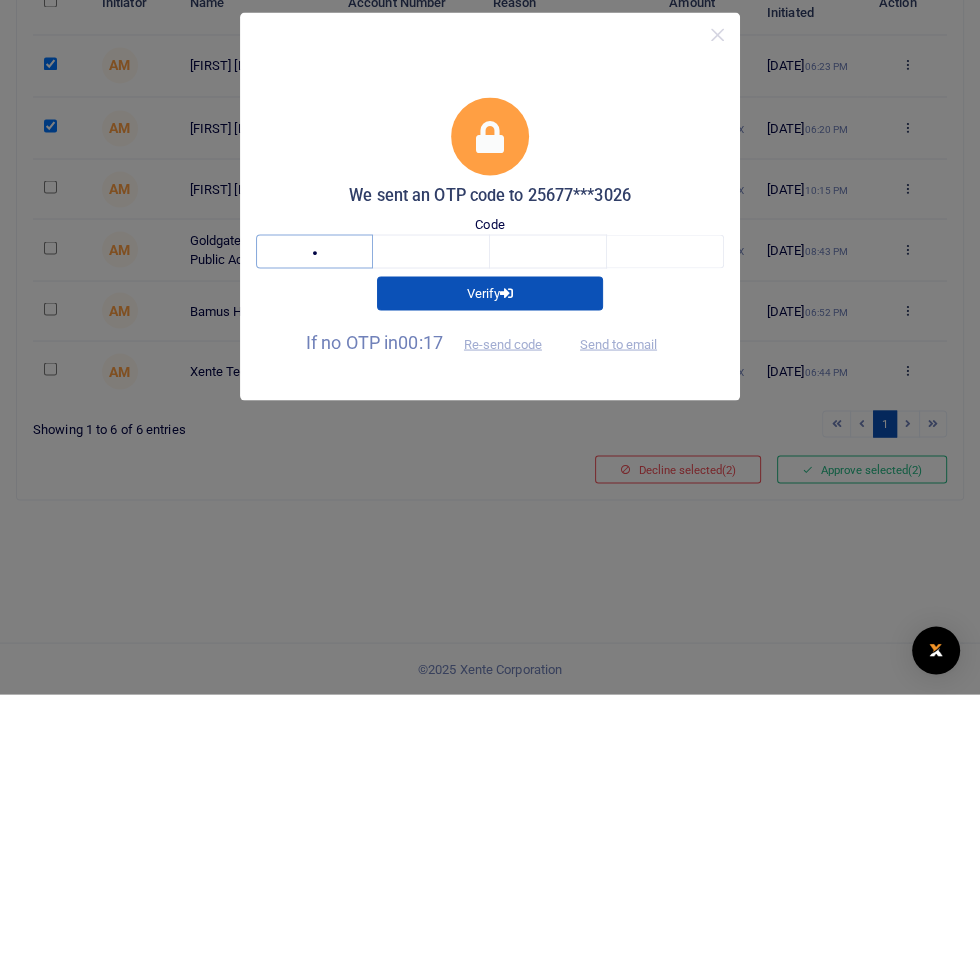 type on "3" 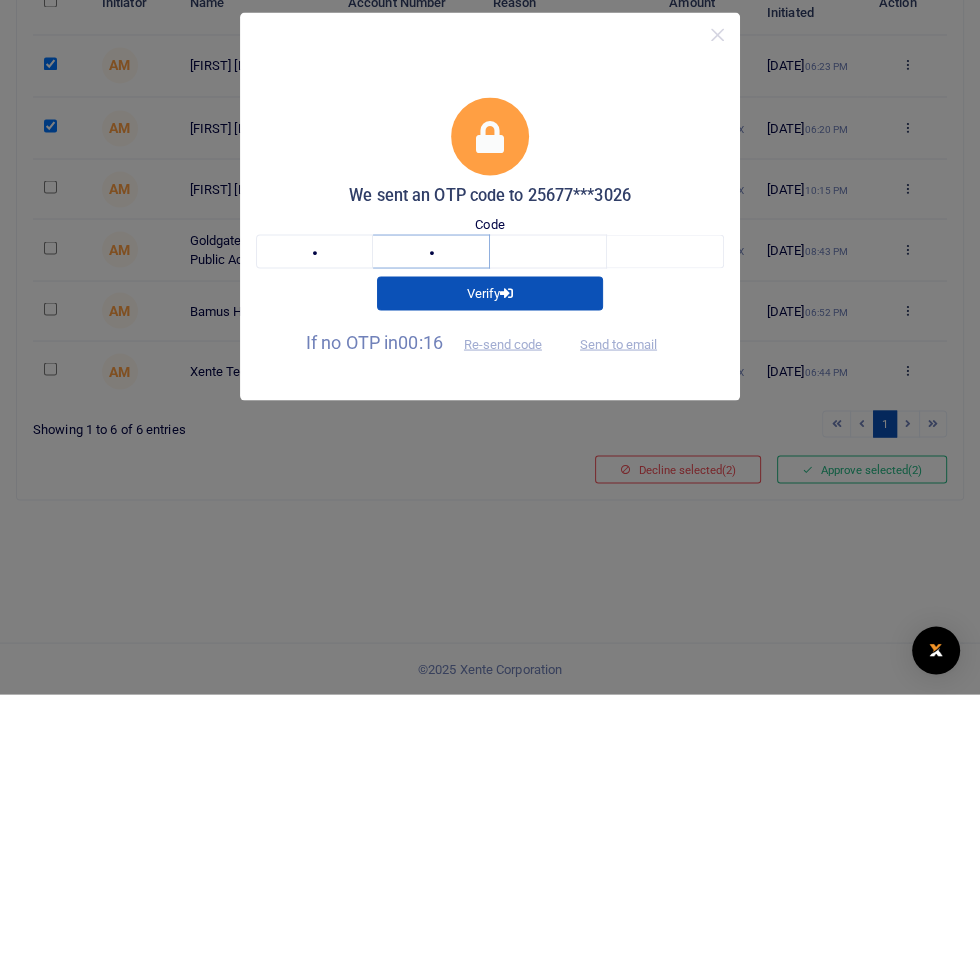 type on "2" 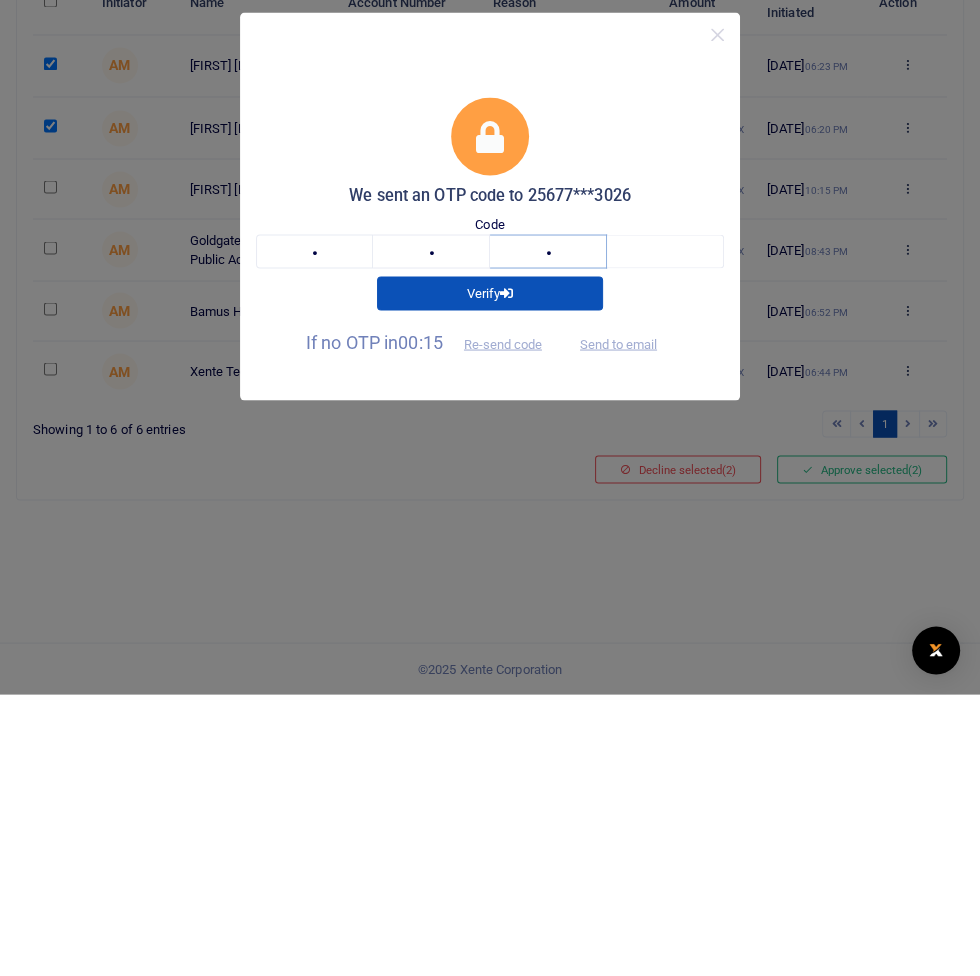 type on "2" 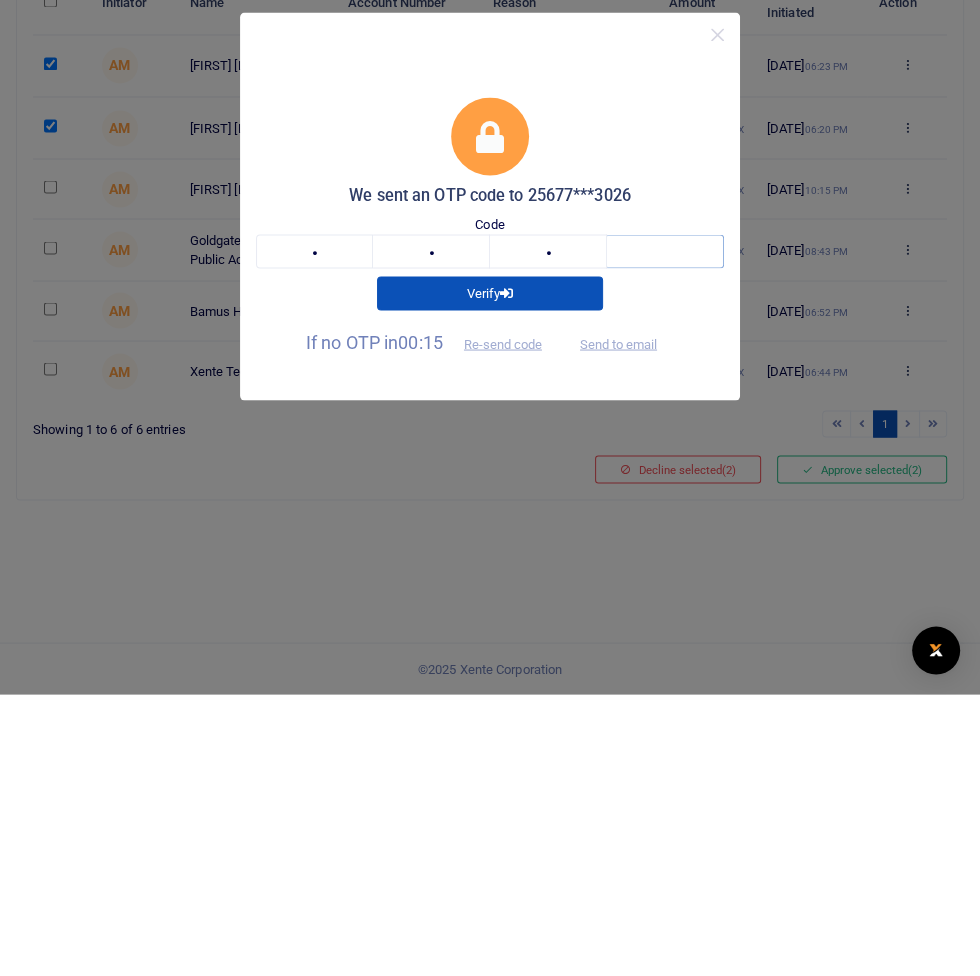 type on "3" 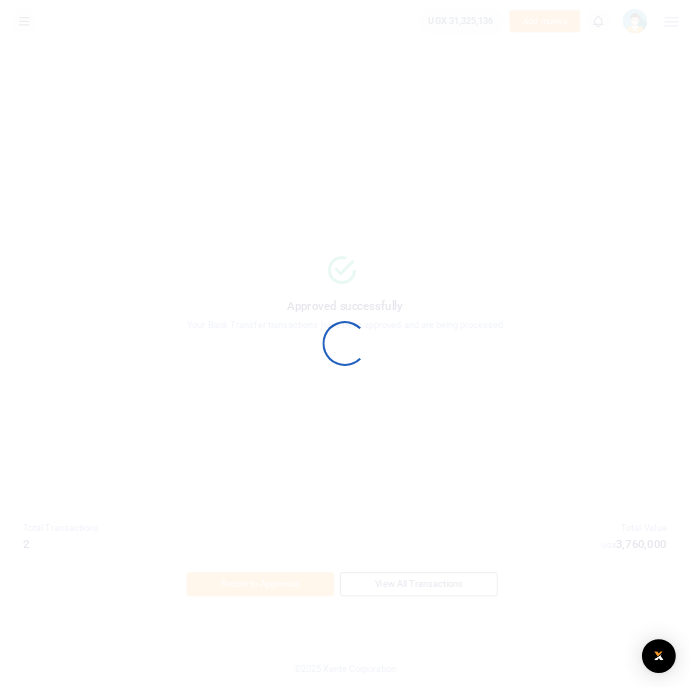 scroll, scrollTop: 0, scrollLeft: 0, axis: both 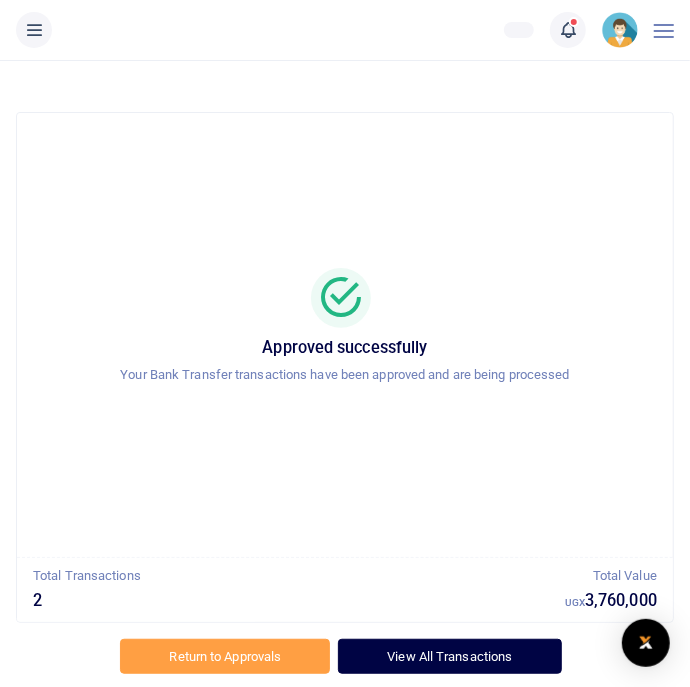 click on "View All Transactions" at bounding box center [449, 656] 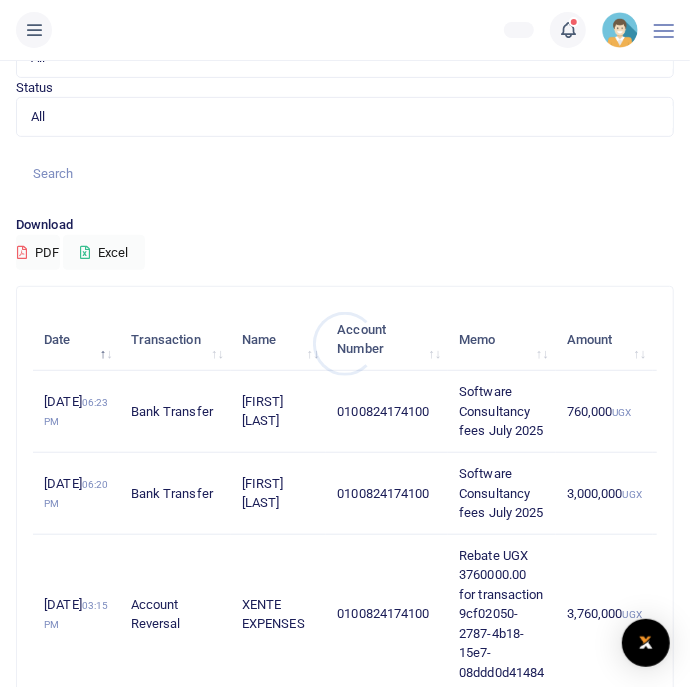 scroll, scrollTop: 169, scrollLeft: 0, axis: vertical 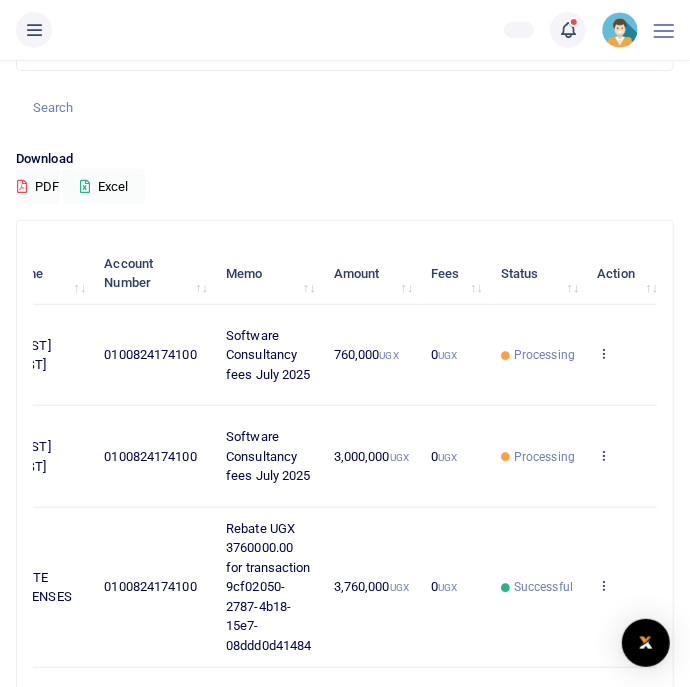 click on "Rebate UGX 3760000.00 for transaction 9cf02050-2787-4b18-15e7-08ddd0d41484" at bounding box center (269, 588) 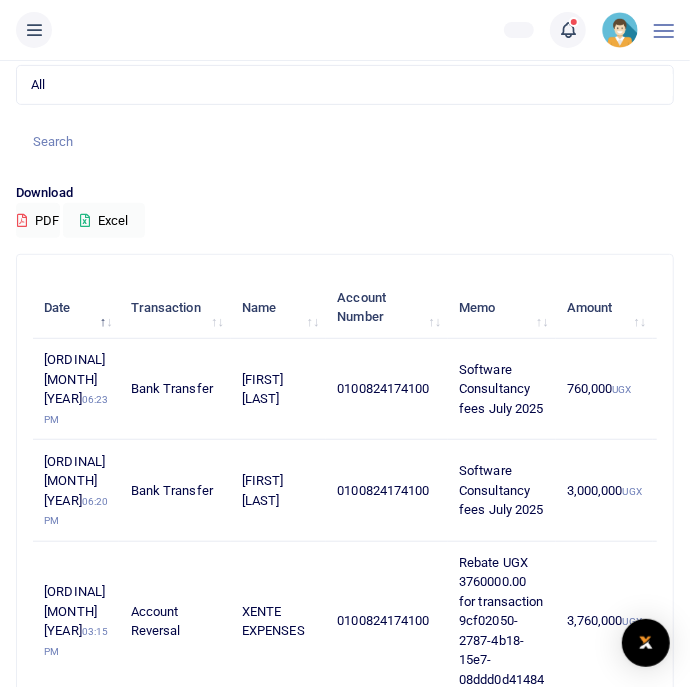 scroll, scrollTop: 190, scrollLeft: 0, axis: vertical 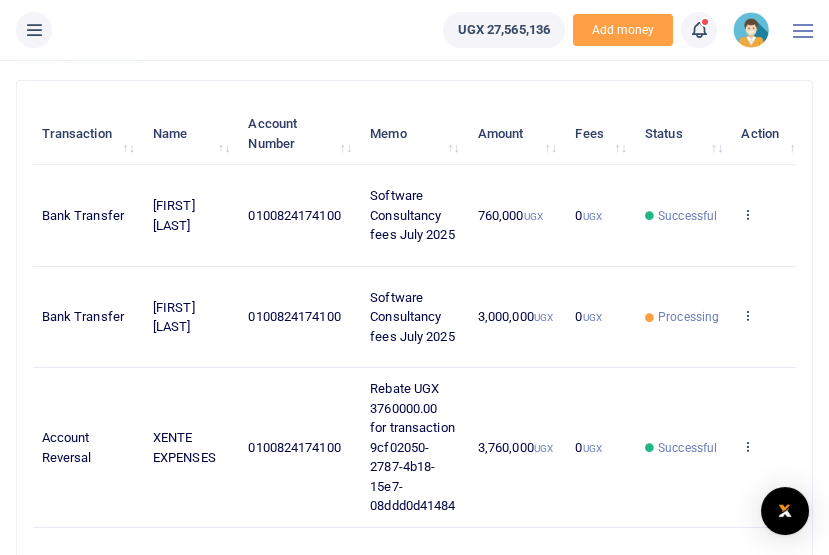 click on "3,000,000 UGX" at bounding box center [516, 317] 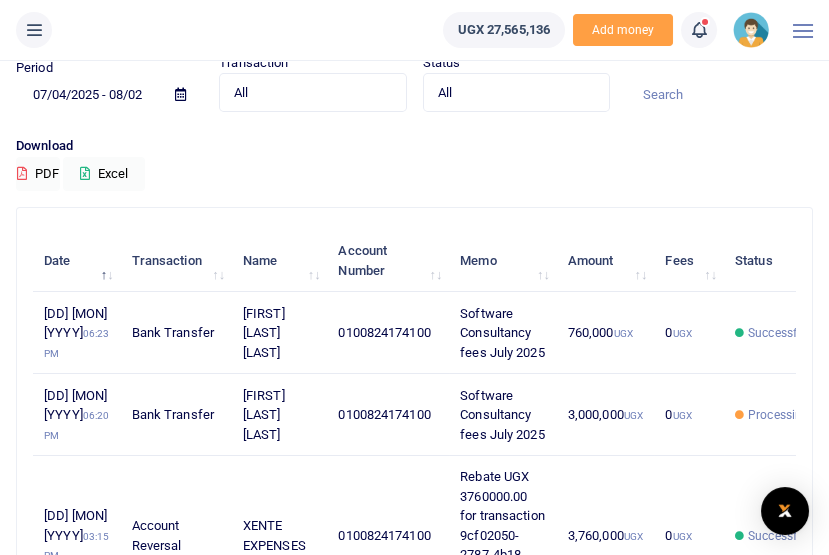 scroll, scrollTop: 83, scrollLeft: 0, axis: vertical 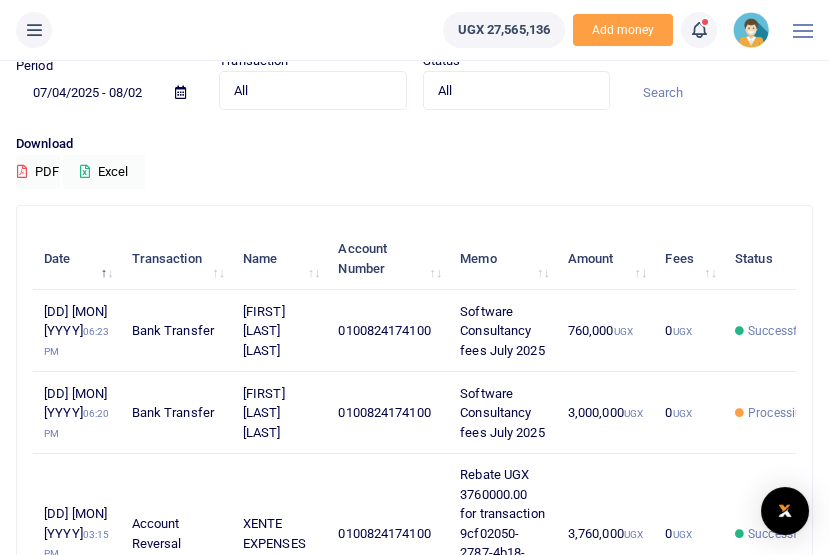 click on "Fees" at bounding box center [689, 259] 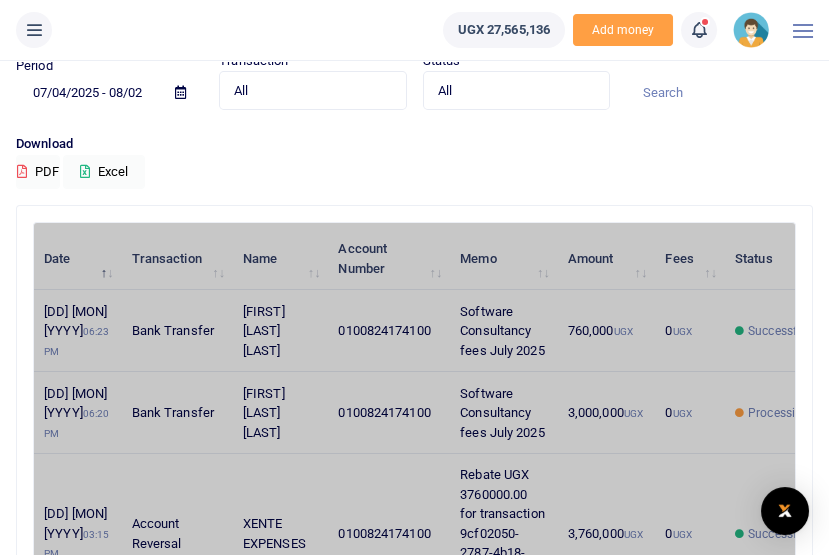 scroll, scrollTop: 0, scrollLeft: 0, axis: both 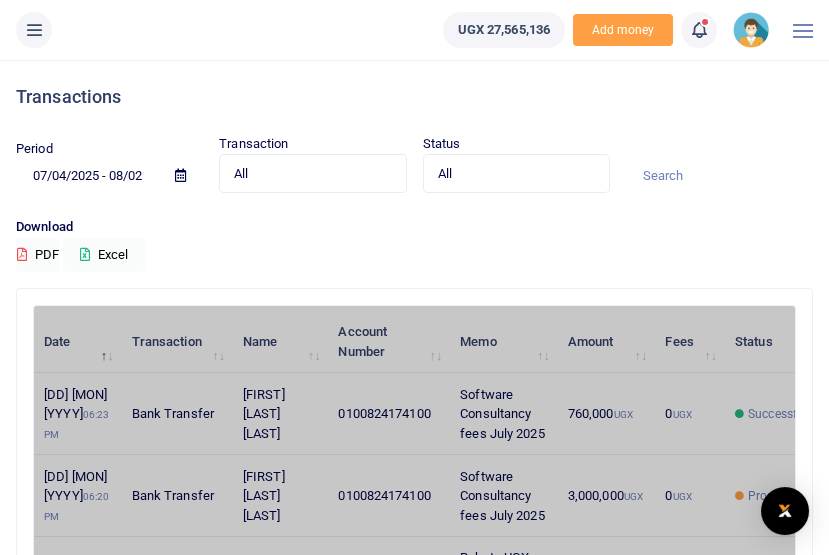click at bounding box center (719, 176) 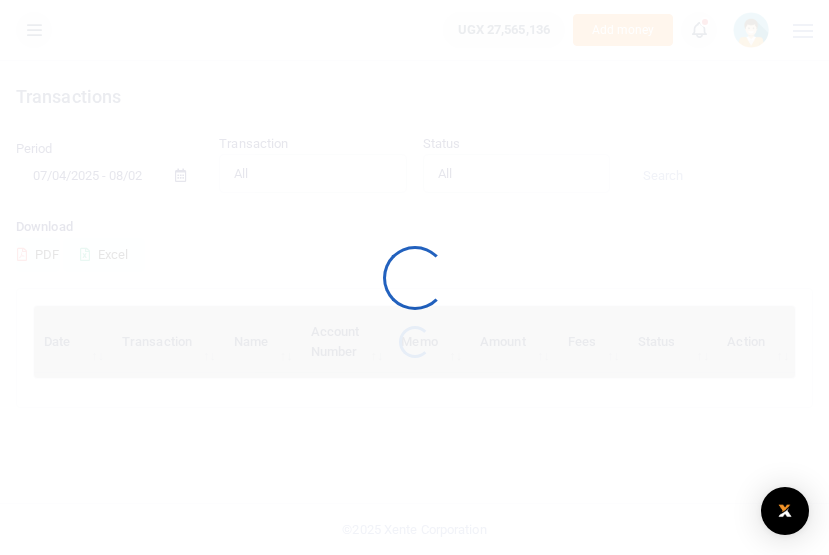 scroll, scrollTop: 0, scrollLeft: 0, axis: both 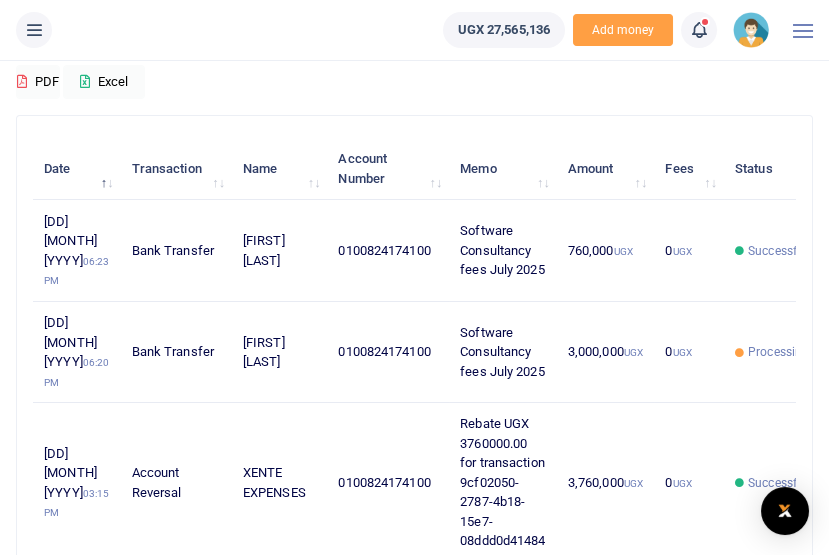 click on "0 UGX" at bounding box center [689, 352] 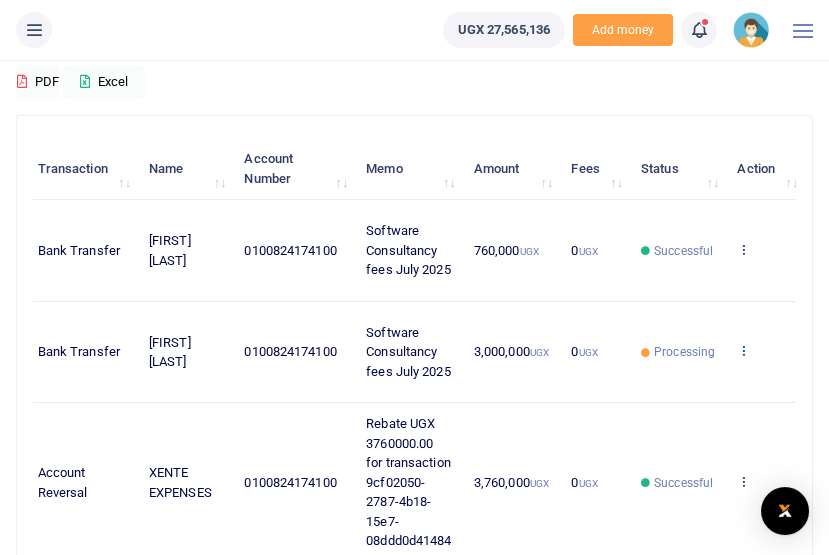 click at bounding box center [743, 350] 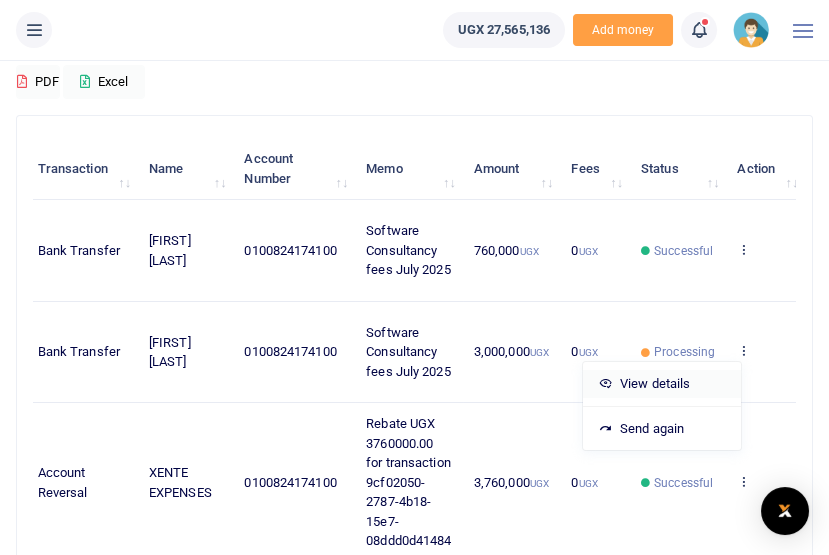 click on "View details" at bounding box center [662, 384] 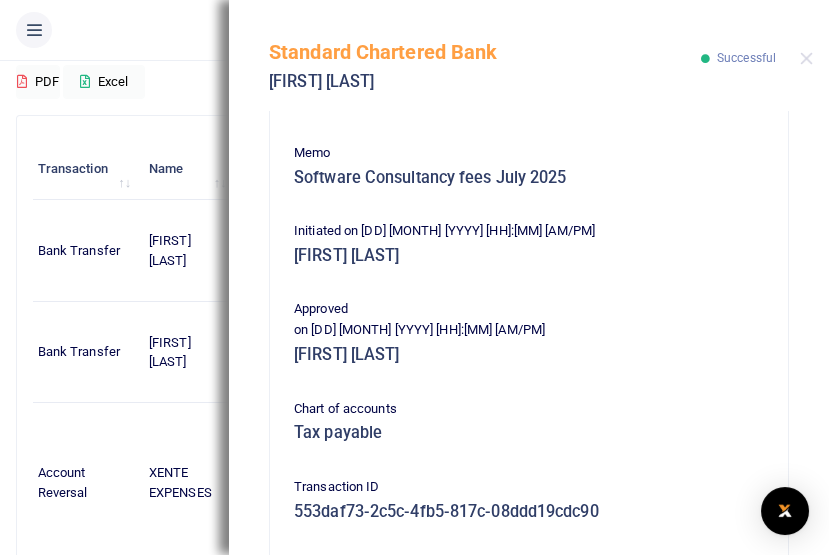 scroll, scrollTop: 156, scrollLeft: 0, axis: vertical 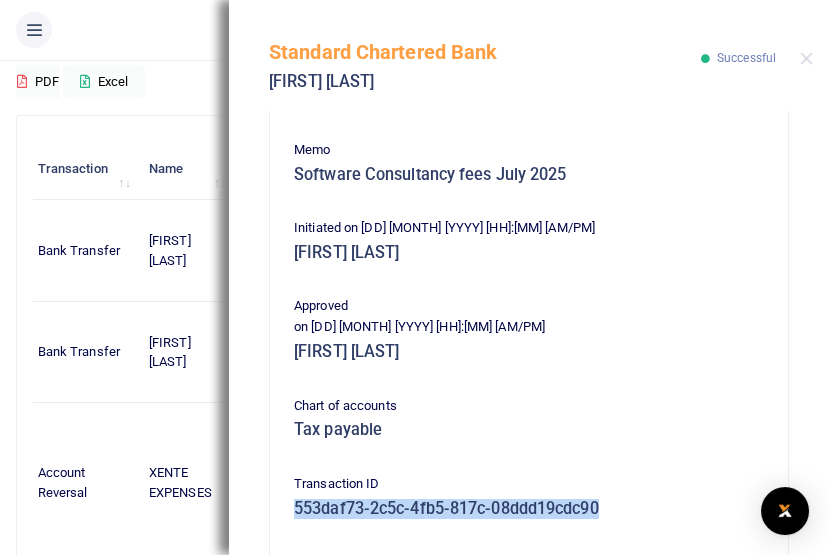 copy on "553daf73-2c5c-4fb5-817c-08ddd19cdc90" 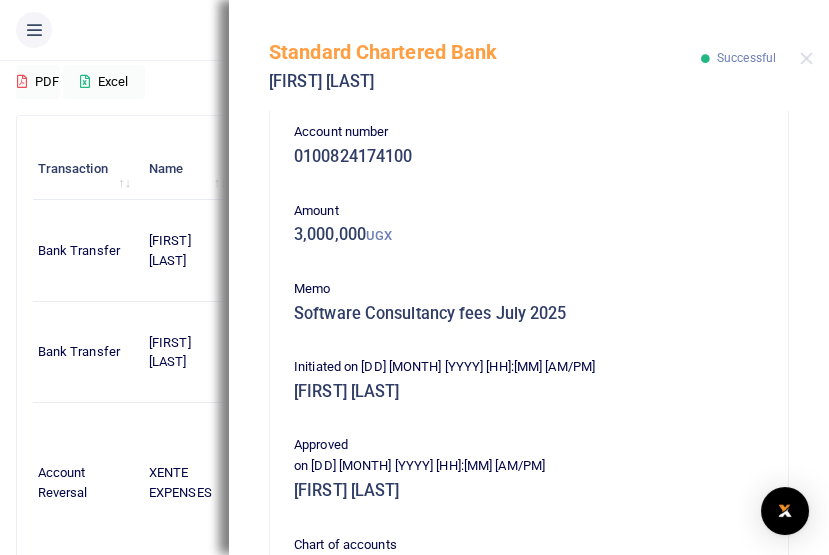 scroll, scrollTop: 0, scrollLeft: 0, axis: both 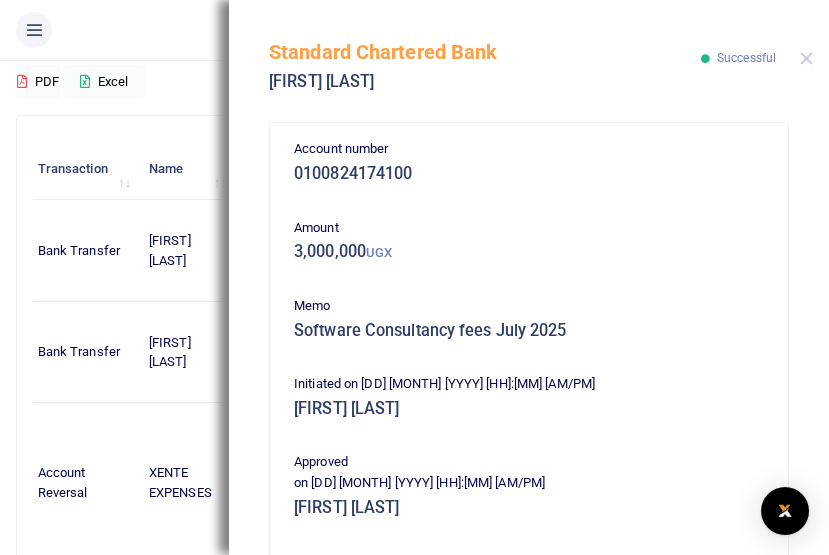 click at bounding box center (806, 58) 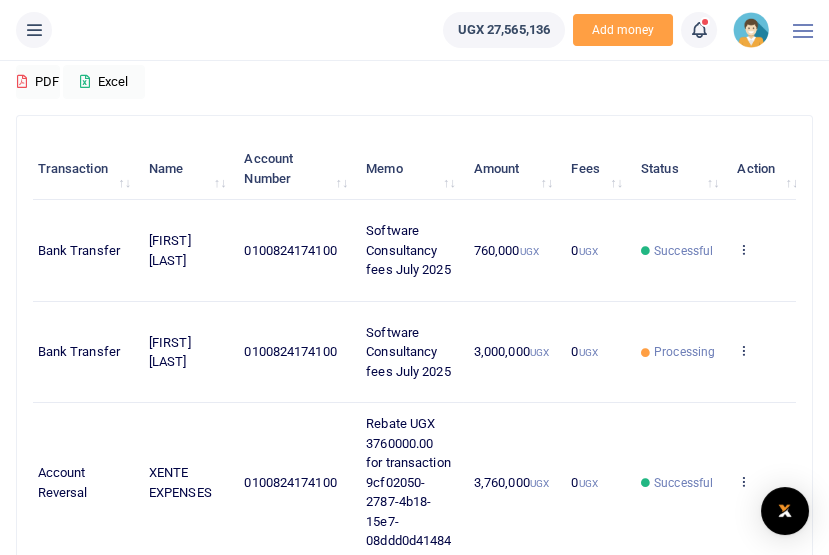 scroll, scrollTop: 0, scrollLeft: 0, axis: both 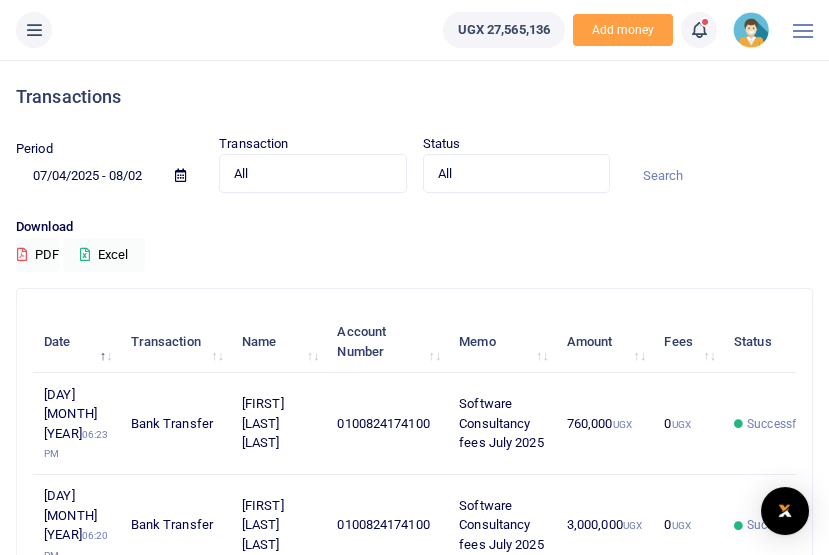 click on "All" at bounding box center (509, 174) 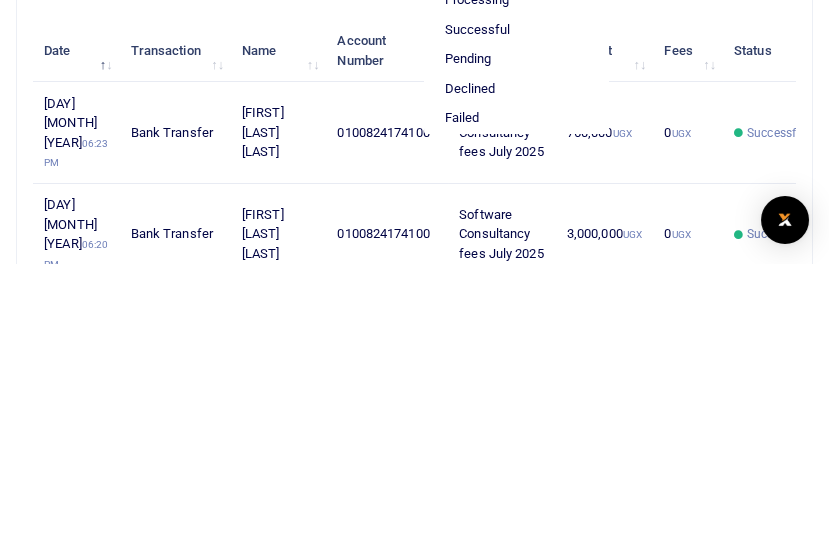 click on "Pending" at bounding box center (516, 350) 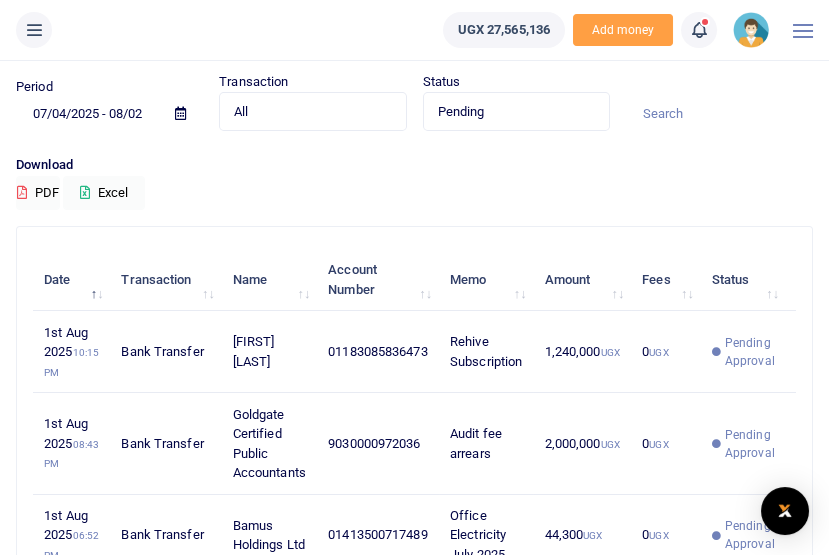 scroll, scrollTop: 0, scrollLeft: 0, axis: both 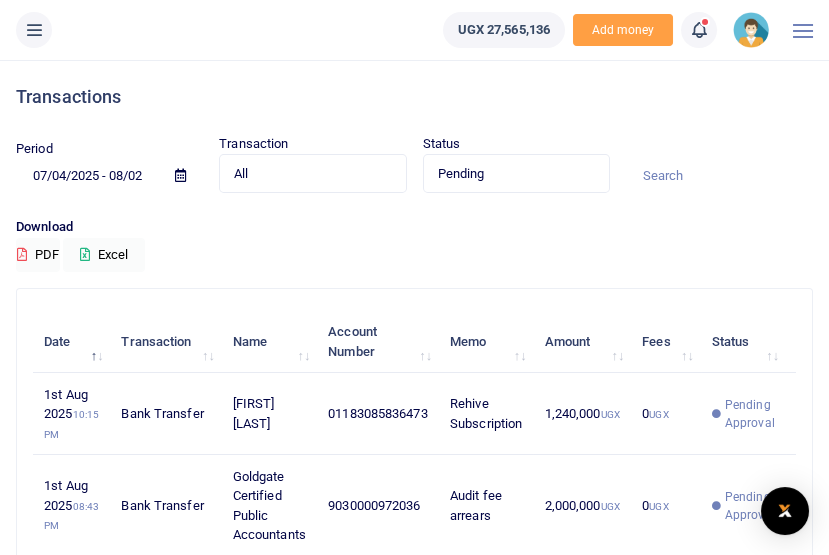 click on "Pending" at bounding box center (509, 174) 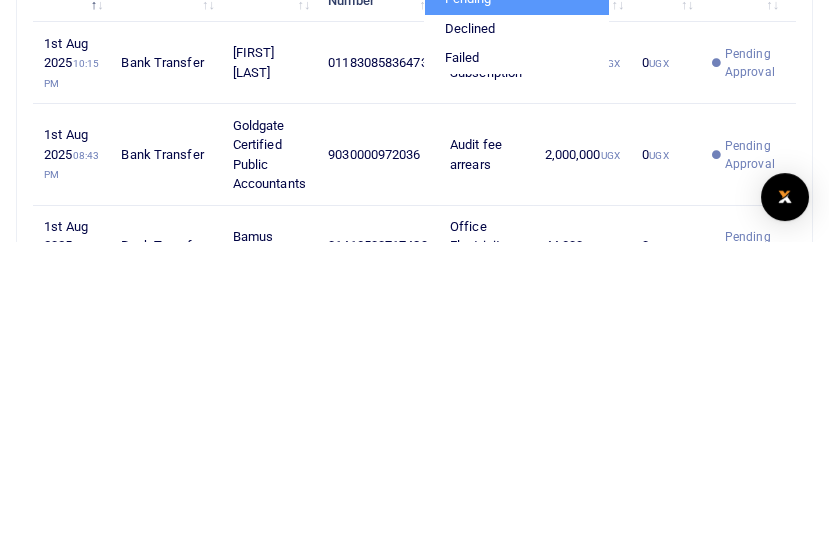 scroll, scrollTop: 37, scrollLeft: 0, axis: vertical 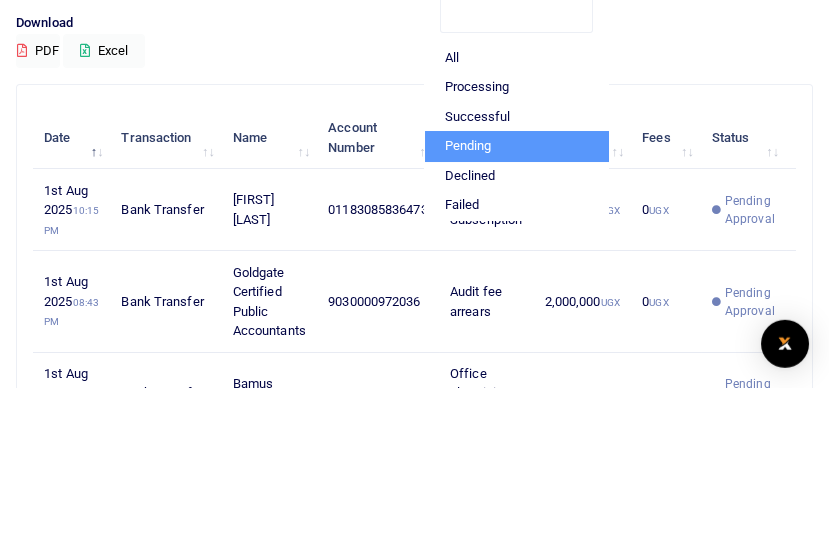 click on "Processing" at bounding box center [516, 254] 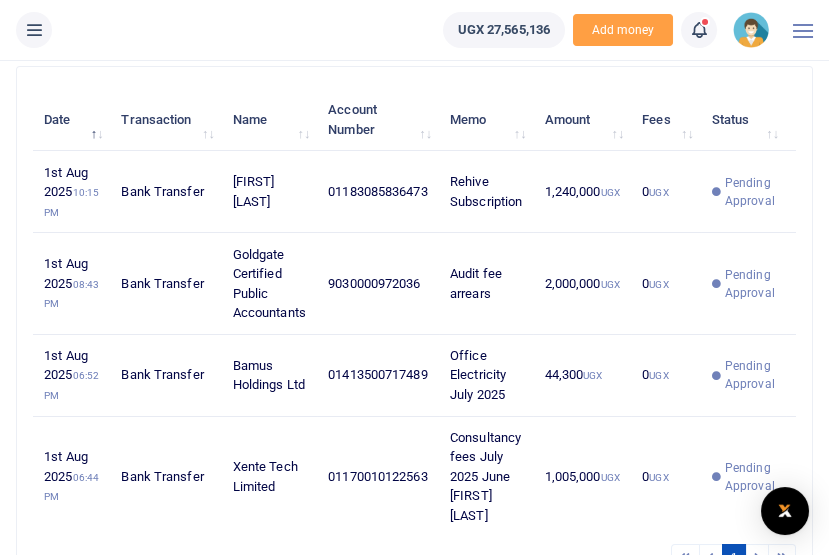 scroll, scrollTop: 0, scrollLeft: 0, axis: both 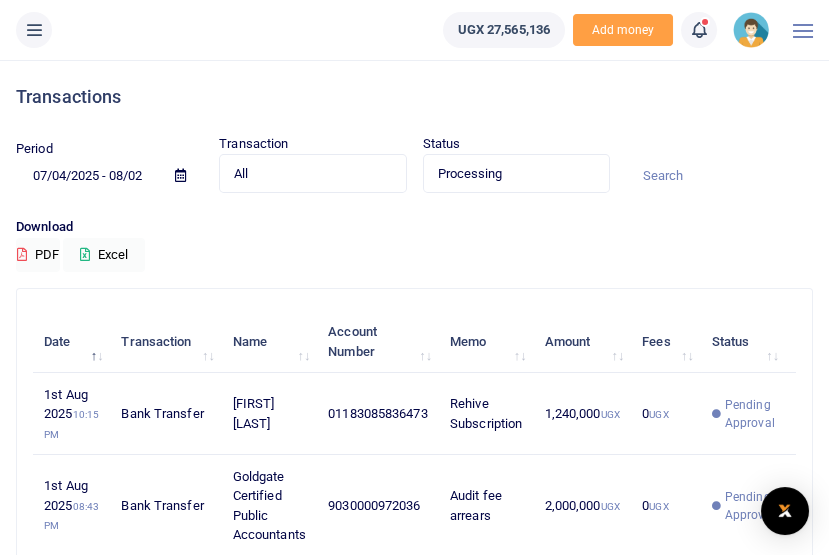 click on "Processing" at bounding box center (509, 174) 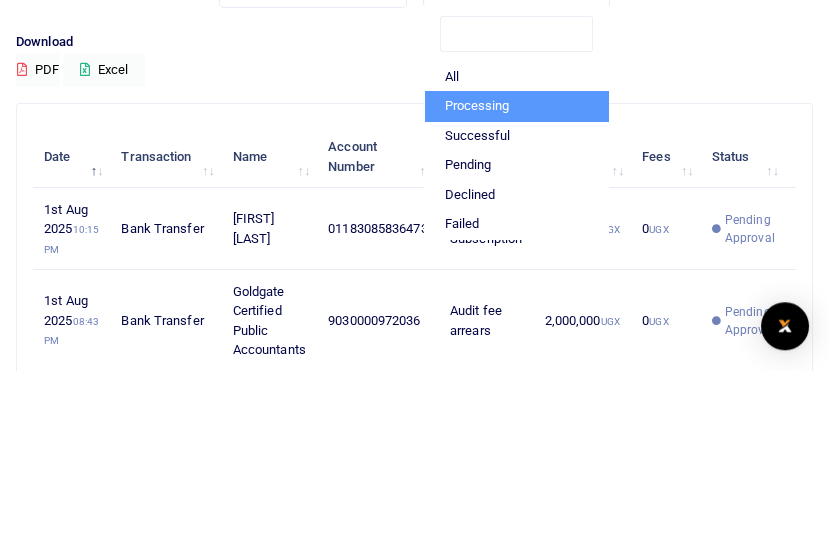 click on "Successful" at bounding box center [516, 321] 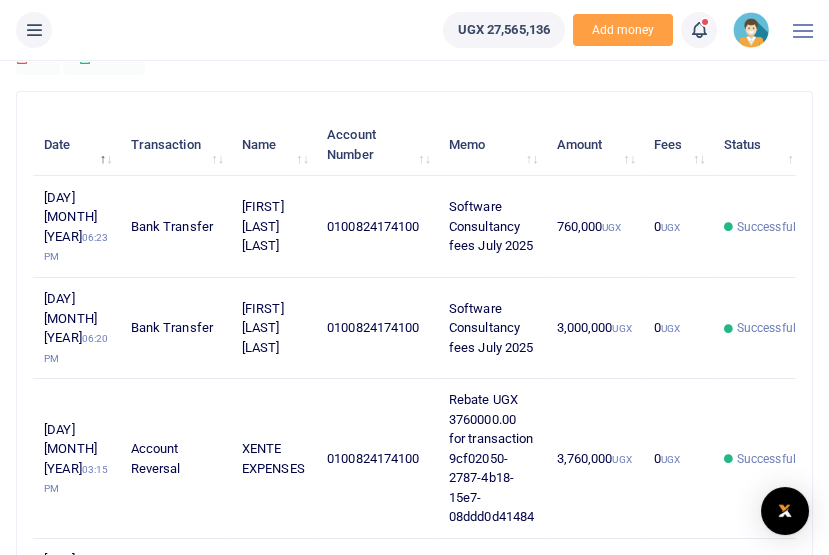 scroll, scrollTop: 198, scrollLeft: 0, axis: vertical 